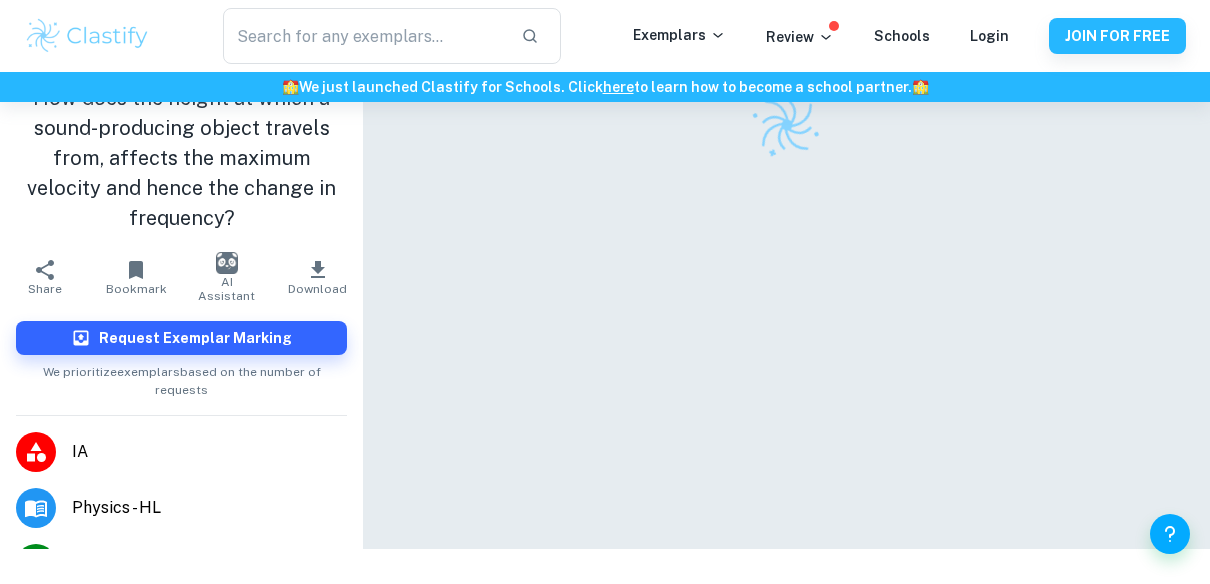 scroll, scrollTop: 0, scrollLeft: 0, axis: both 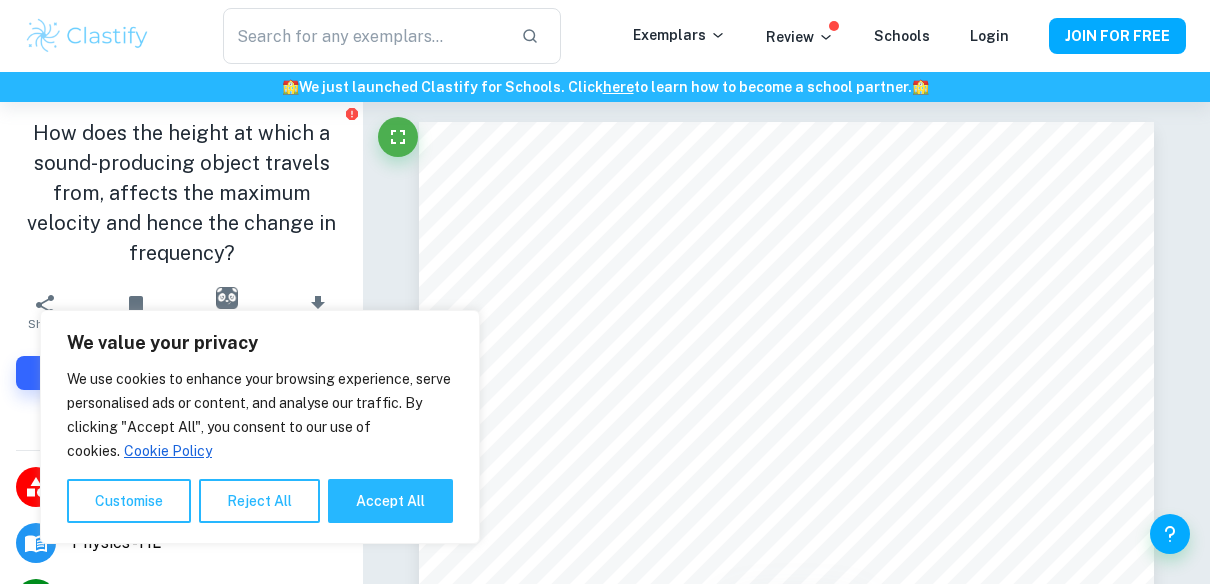 click on "Reject All" at bounding box center [259, 501] 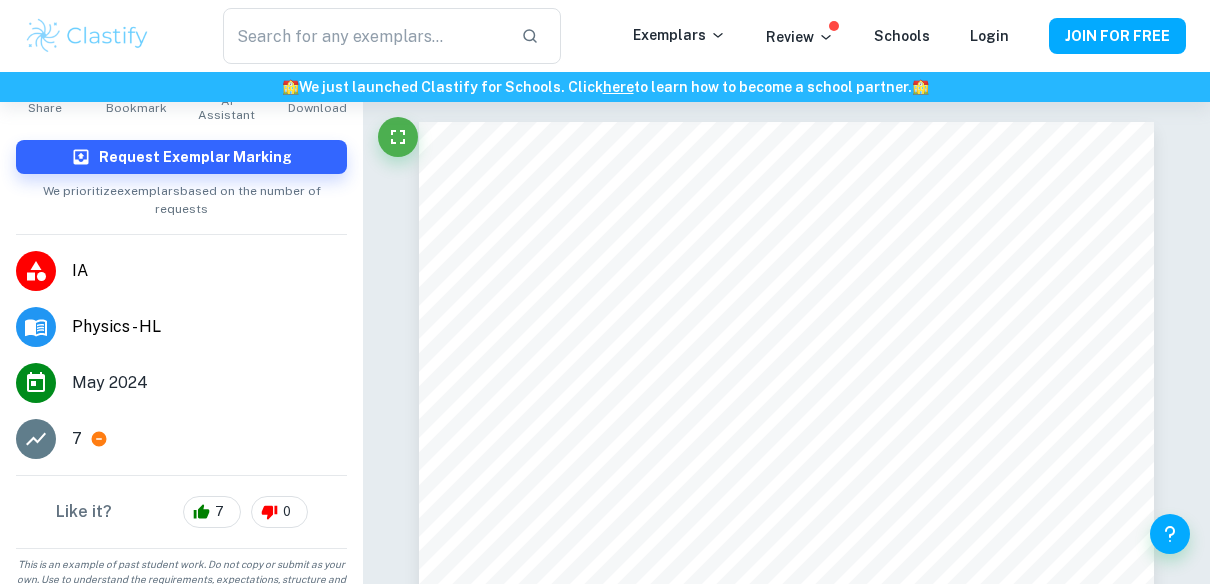 scroll, scrollTop: 241, scrollLeft: 0, axis: vertical 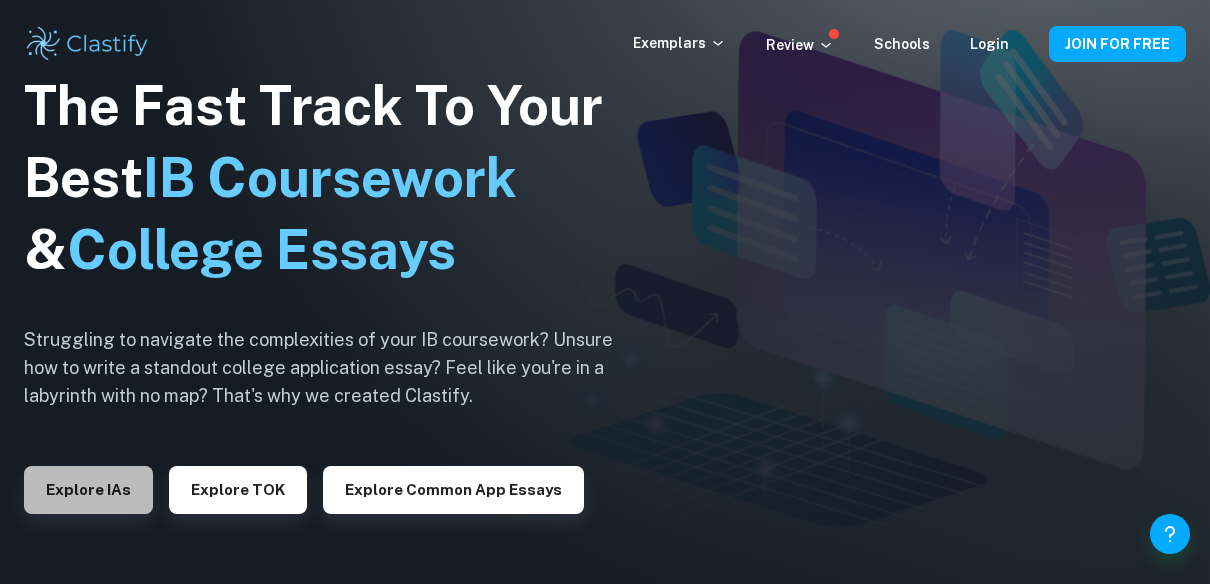 click on "Explore IAs" at bounding box center [88, 490] 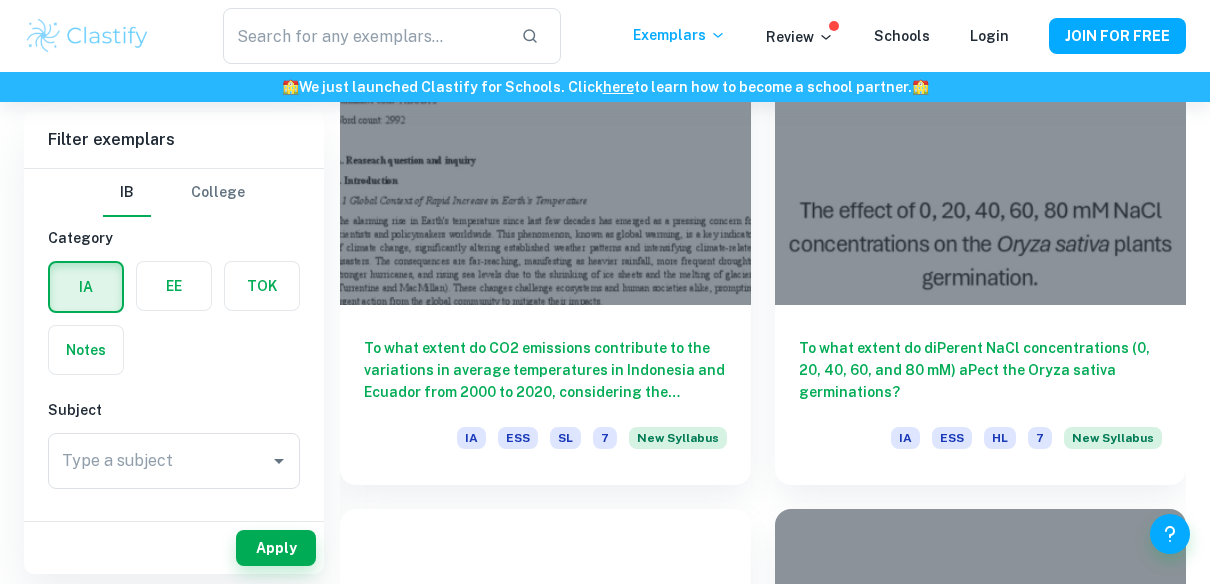 scroll, scrollTop: 679, scrollLeft: 0, axis: vertical 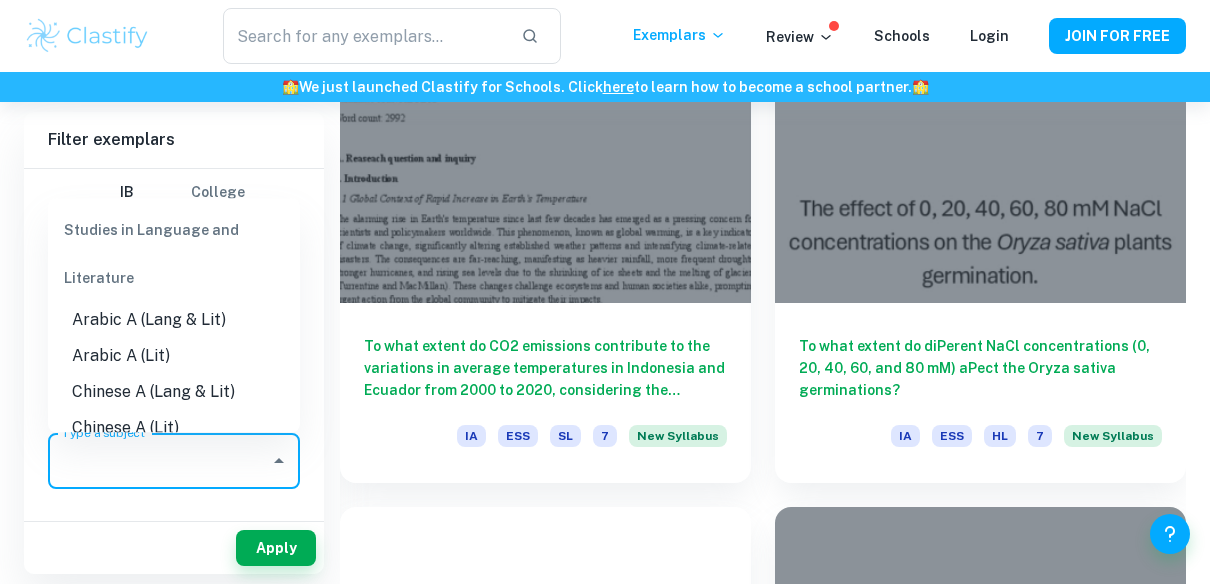click on "Type a subject" at bounding box center (159, 461) 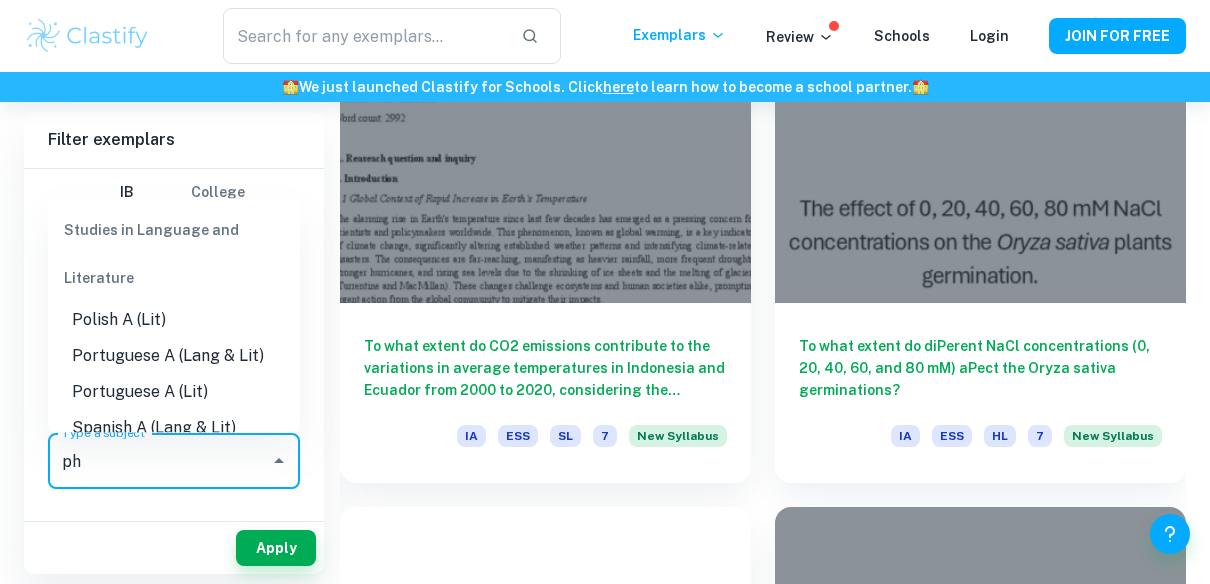 scroll, scrollTop: 0, scrollLeft: 0, axis: both 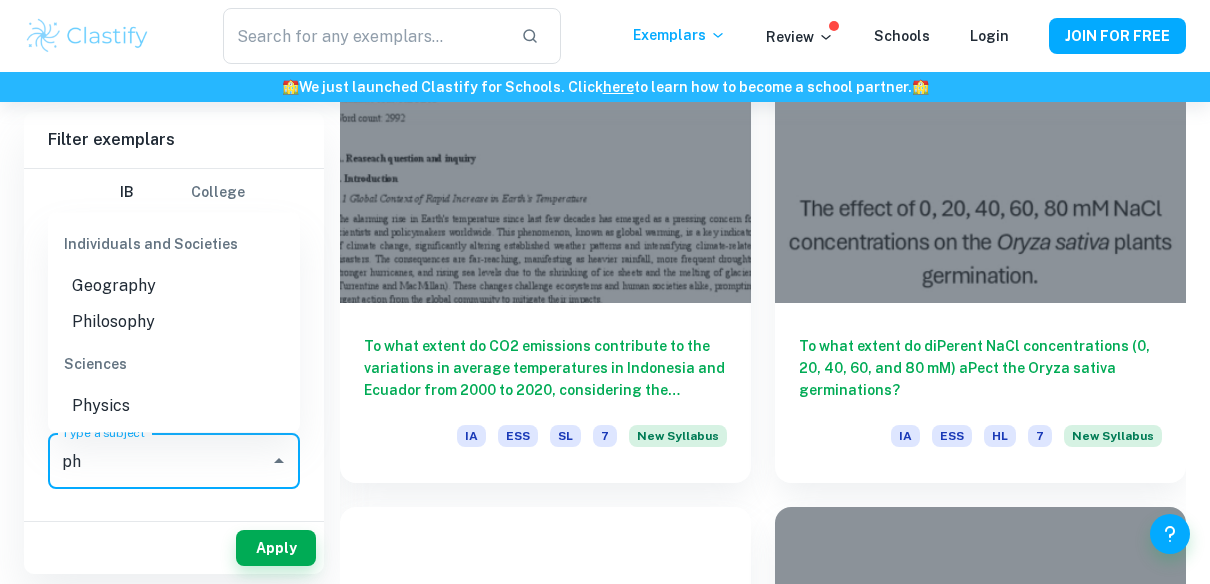 click on "Physics" at bounding box center (174, 406) 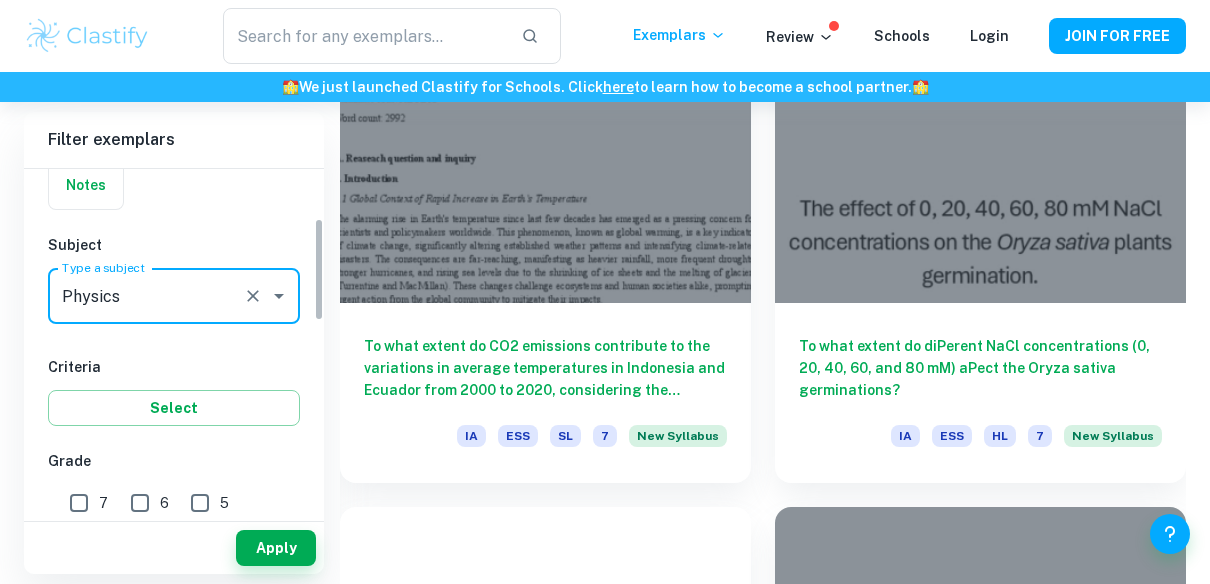 scroll, scrollTop: 166, scrollLeft: 0, axis: vertical 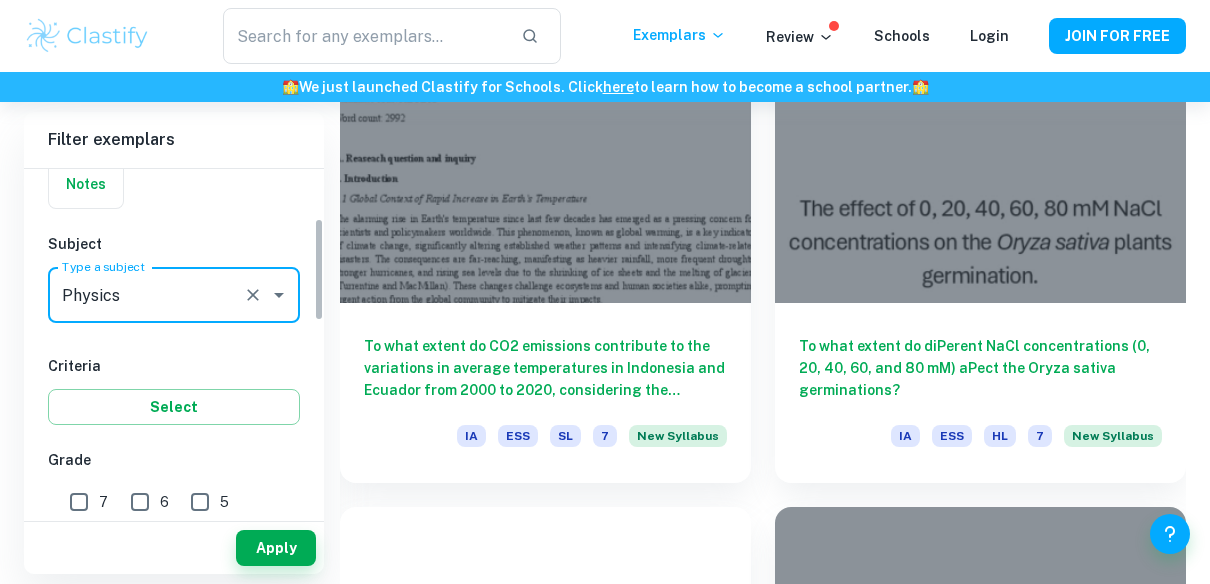 type on "Physics" 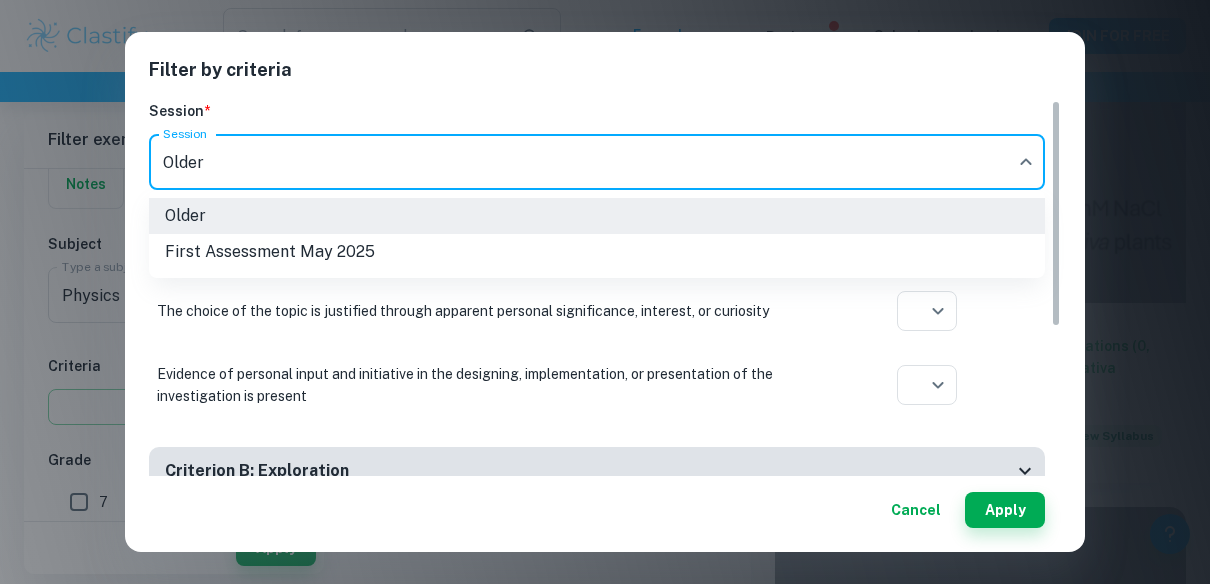 click on "We value your privacy We use cookies to enhance your browsing experience, serve personalised ads or content, and analyse our traffic. By clicking "Accept All", you consent to our use of cookies.   Cookie Policy Customise   Reject All   Accept All   Customise Consent Preferences   We use cookies to help you navigate efficiently and perform certain functions. You will find detailed information about all cookies under each consent category below. The cookies that are categorised as "Necessary" are stored on your browser as they are essential for enabling the basic functionalities of the site. ...  Show more For more information on how Google's third-party cookies operate and handle your data, see:   Google Privacy Policy Necessary Always Active Necessary cookies are required to enable the basic features of this site, such as providing secure log-in or adjusting your consent preferences. These cookies do not store any personally identifiable data. Functional Analytics Performance Advertisement Uncategorised" at bounding box center (605, -285) 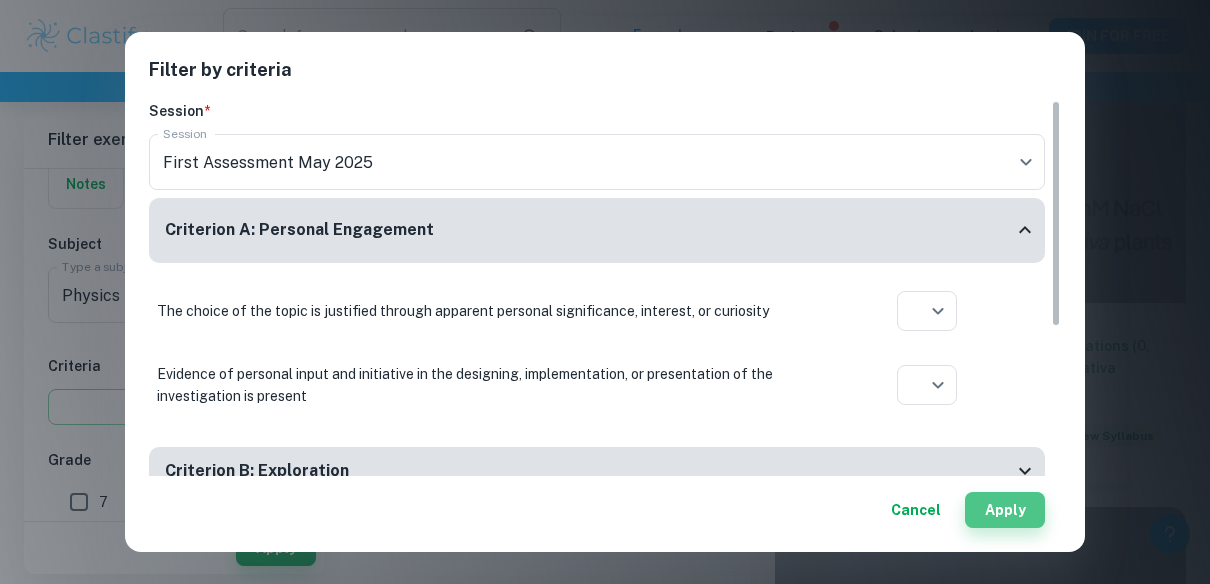 click on "Apply" at bounding box center (1005, 510) 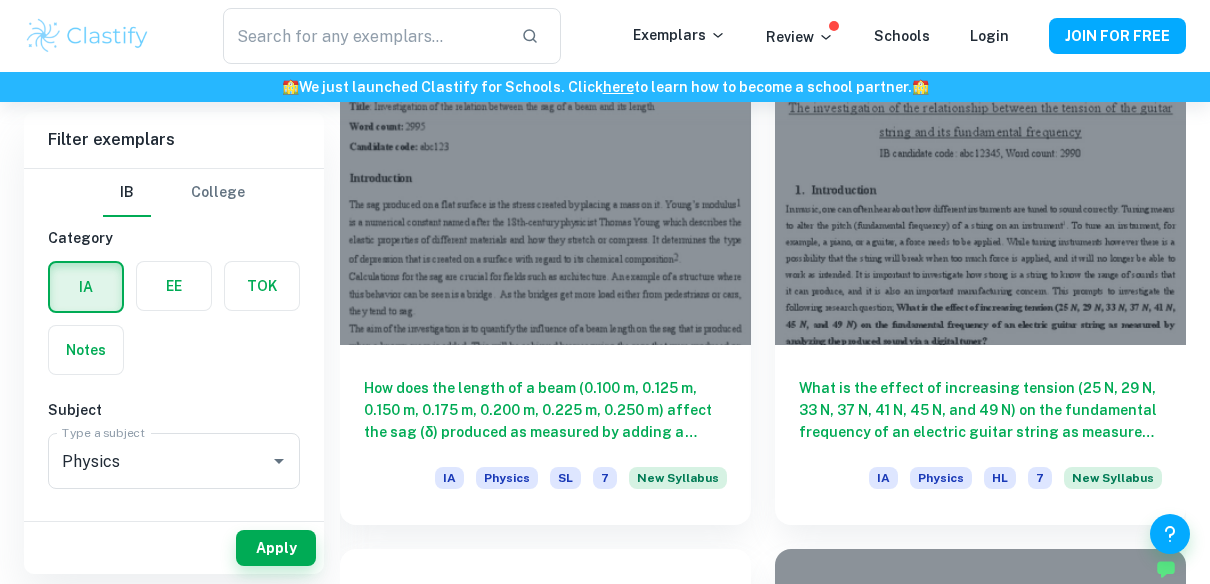 scroll, scrollTop: 738, scrollLeft: 0, axis: vertical 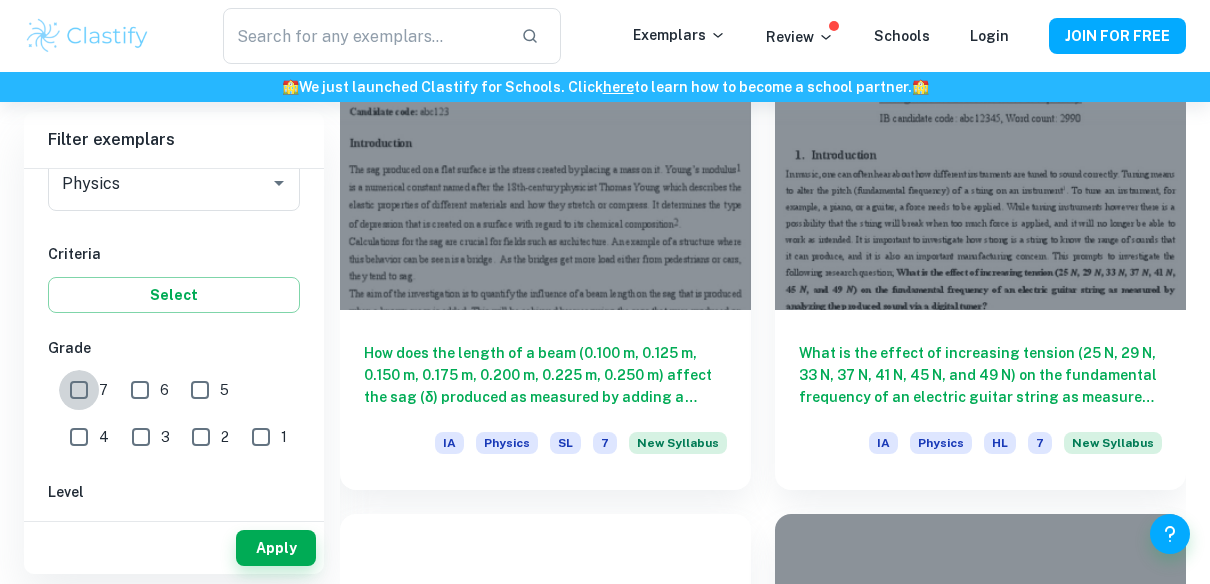 click on "7" at bounding box center (79, 390) 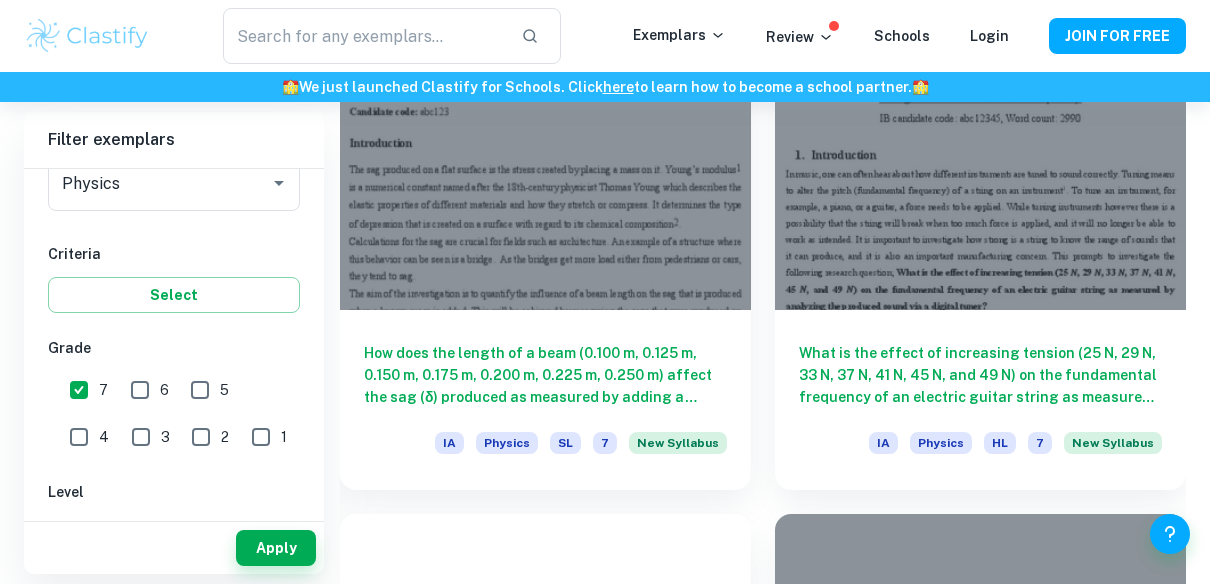 click at bounding box center (265, 183) 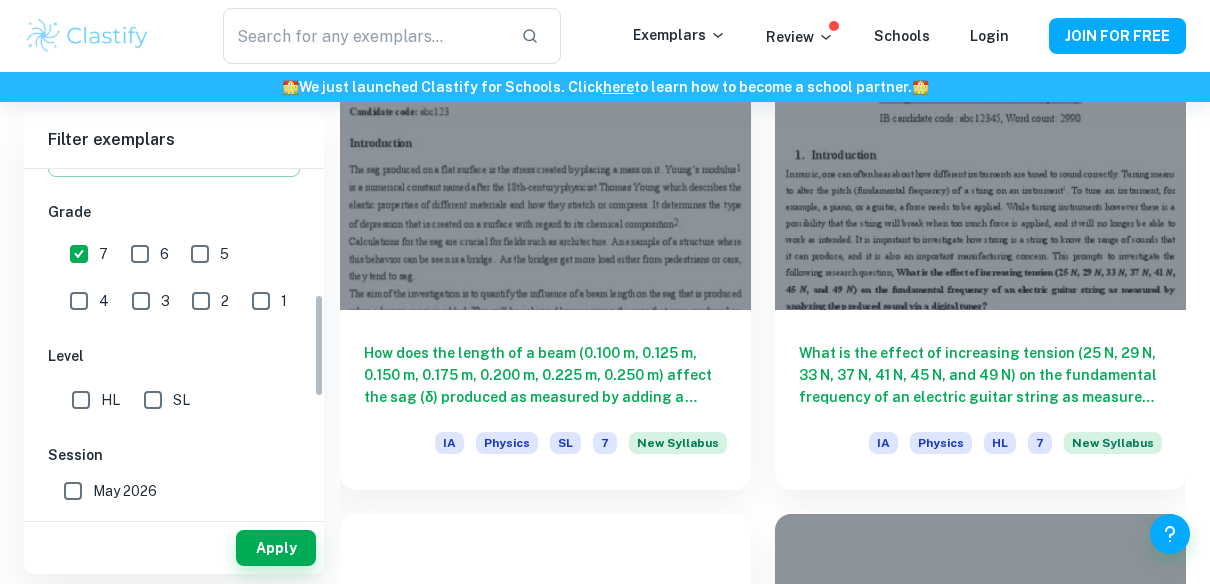 scroll, scrollTop: 422, scrollLeft: 0, axis: vertical 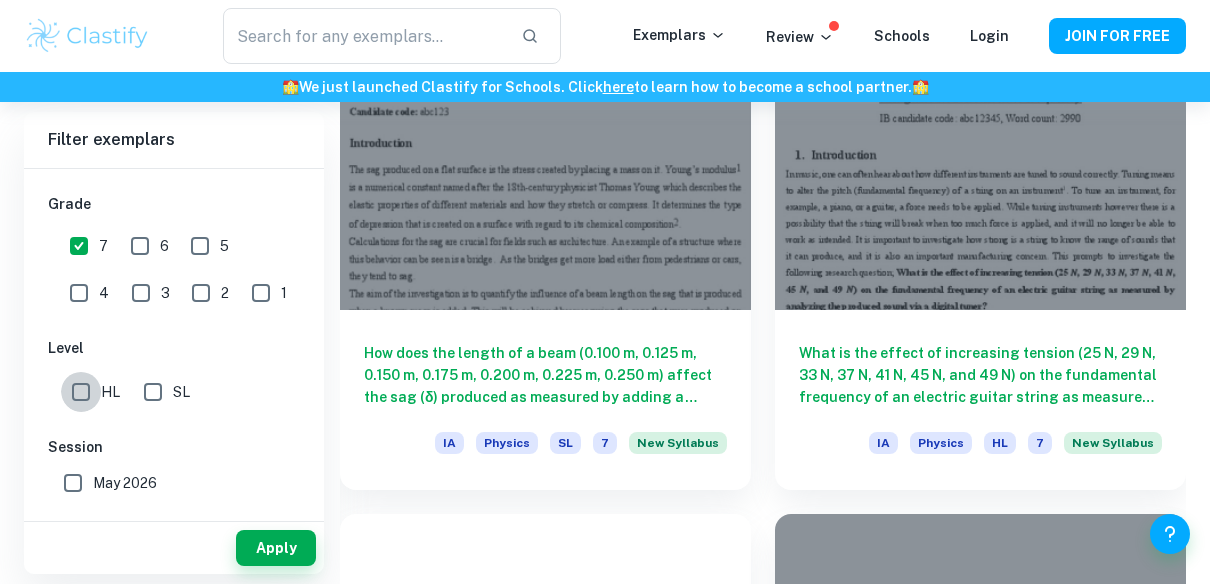 click on "HL" at bounding box center (81, 392) 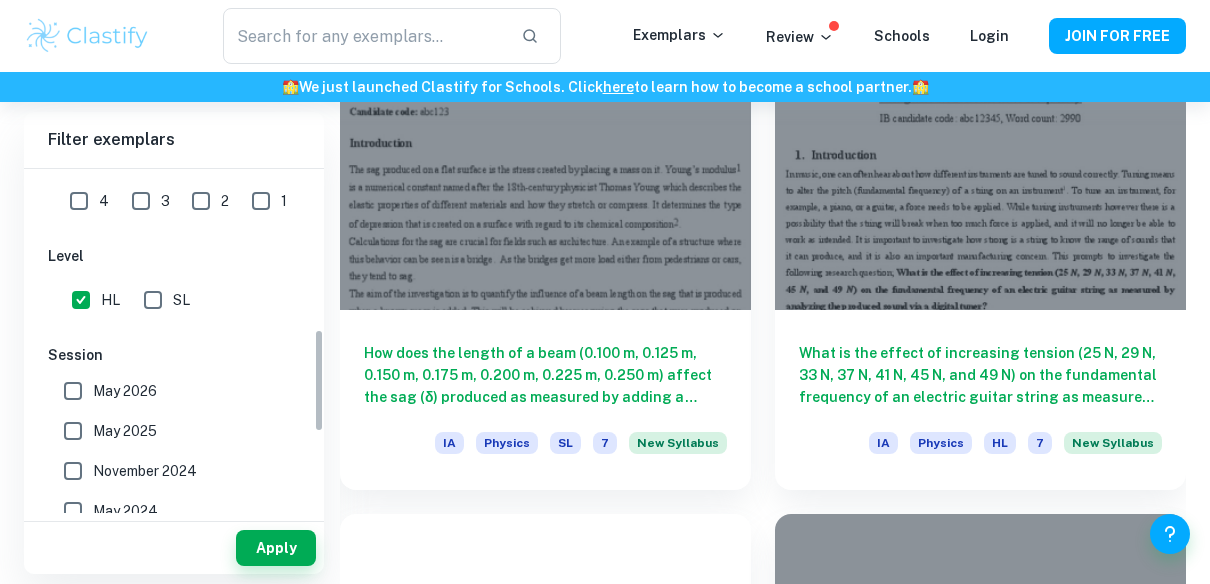 scroll, scrollTop: 574, scrollLeft: 0, axis: vertical 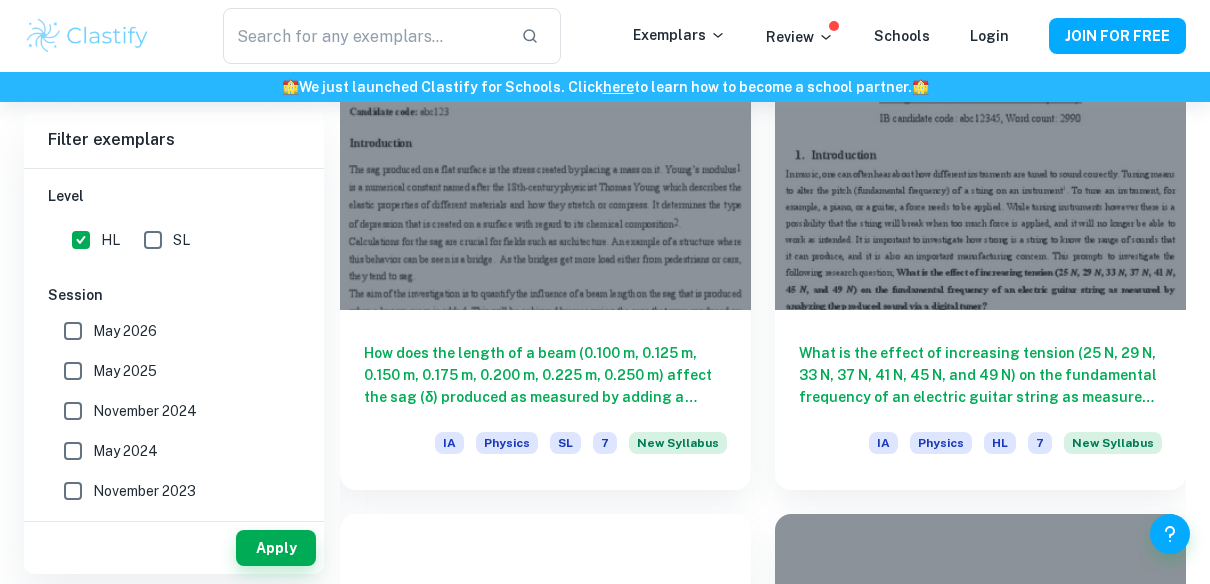 click on "May 2025" at bounding box center (125, 371) 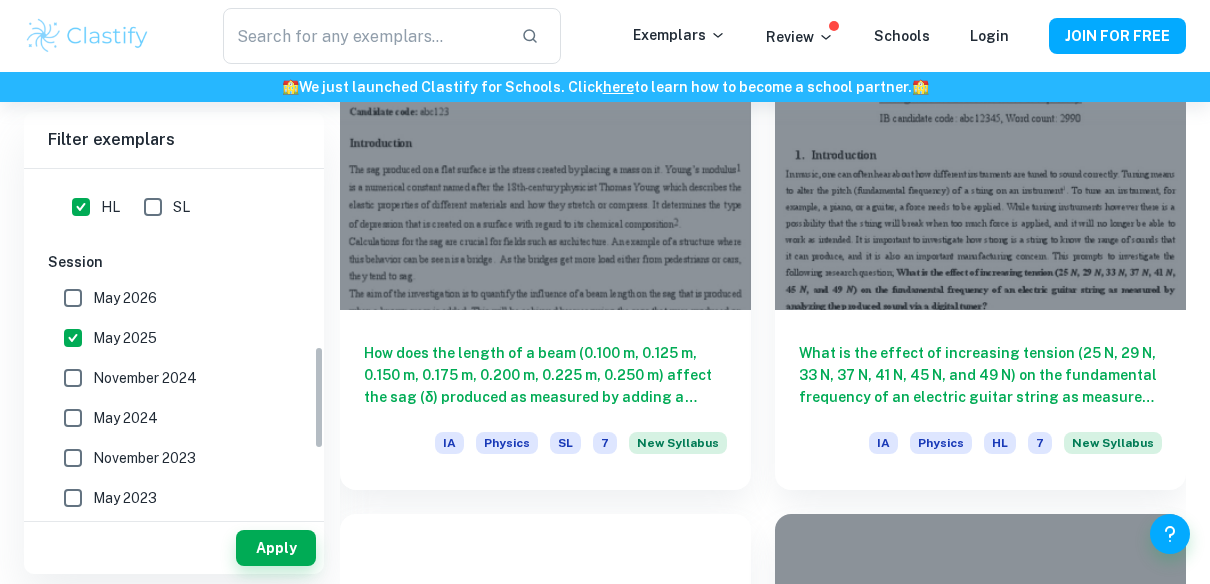 scroll, scrollTop: 591, scrollLeft: 0, axis: vertical 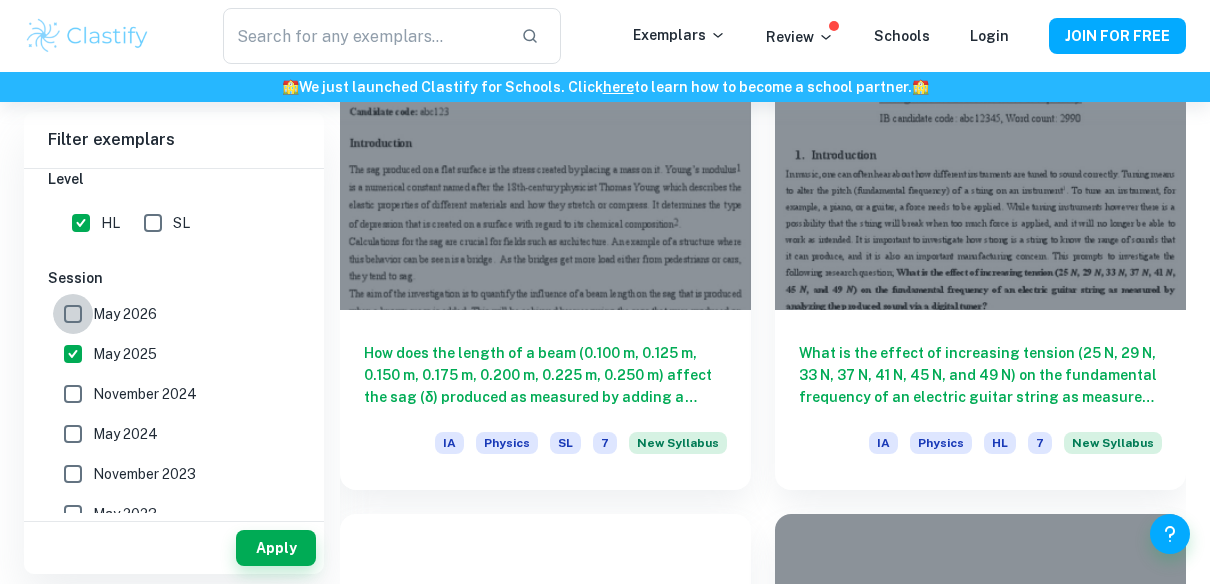 click on "May 2026" at bounding box center (73, 314) 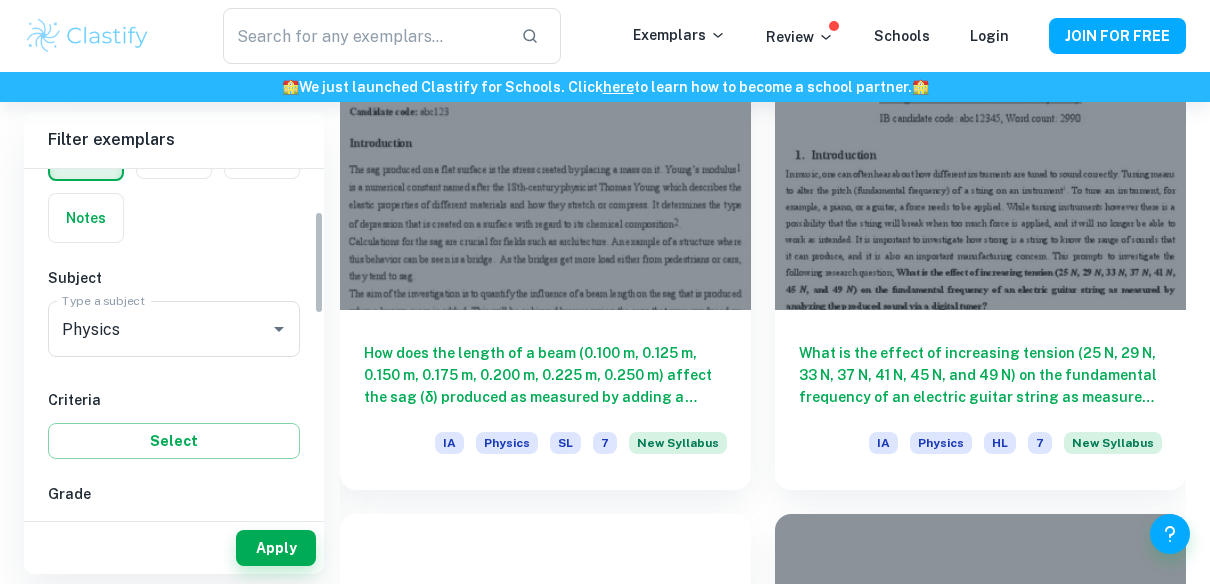 scroll, scrollTop: 186, scrollLeft: 0, axis: vertical 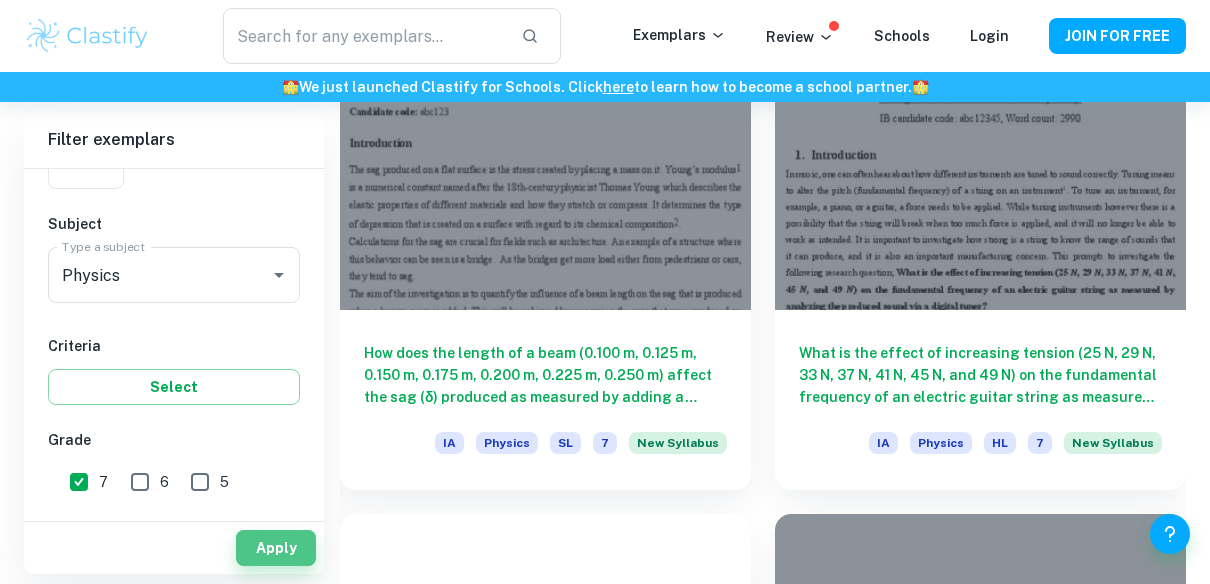 click on "Apply" at bounding box center (276, 548) 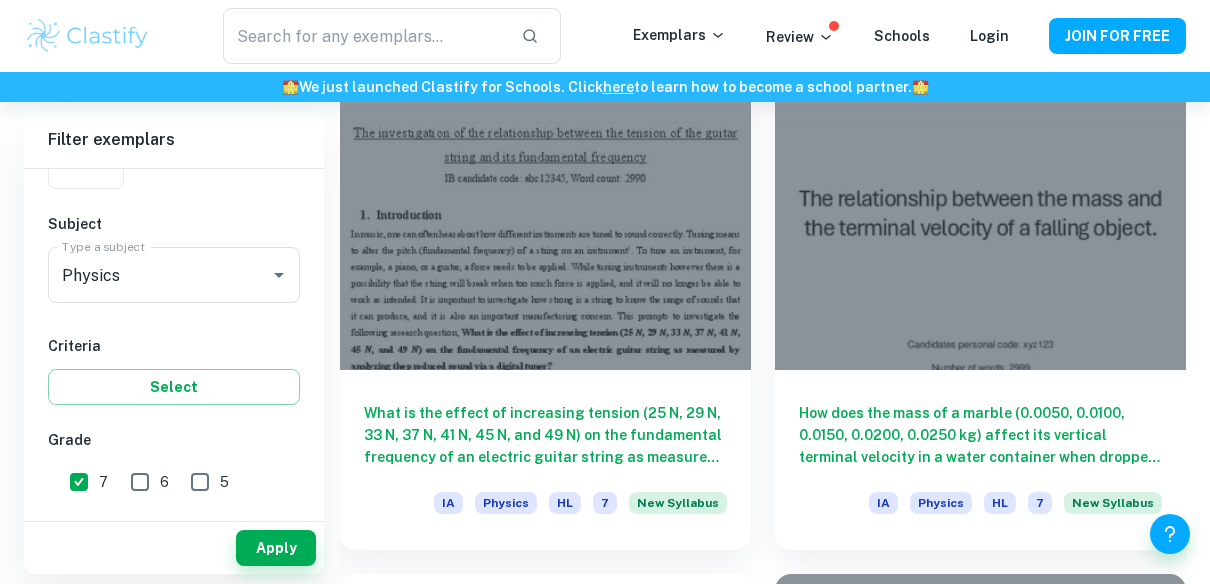 scroll, scrollTop: 689, scrollLeft: 0, axis: vertical 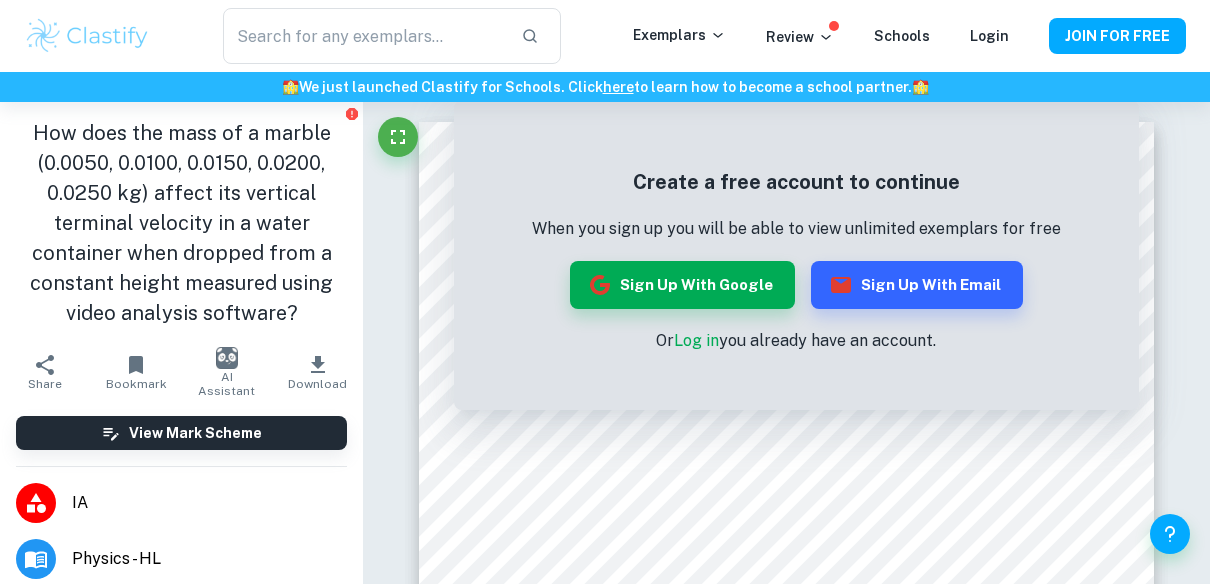click on "JOIN FOR FREE" at bounding box center (1117, 36) 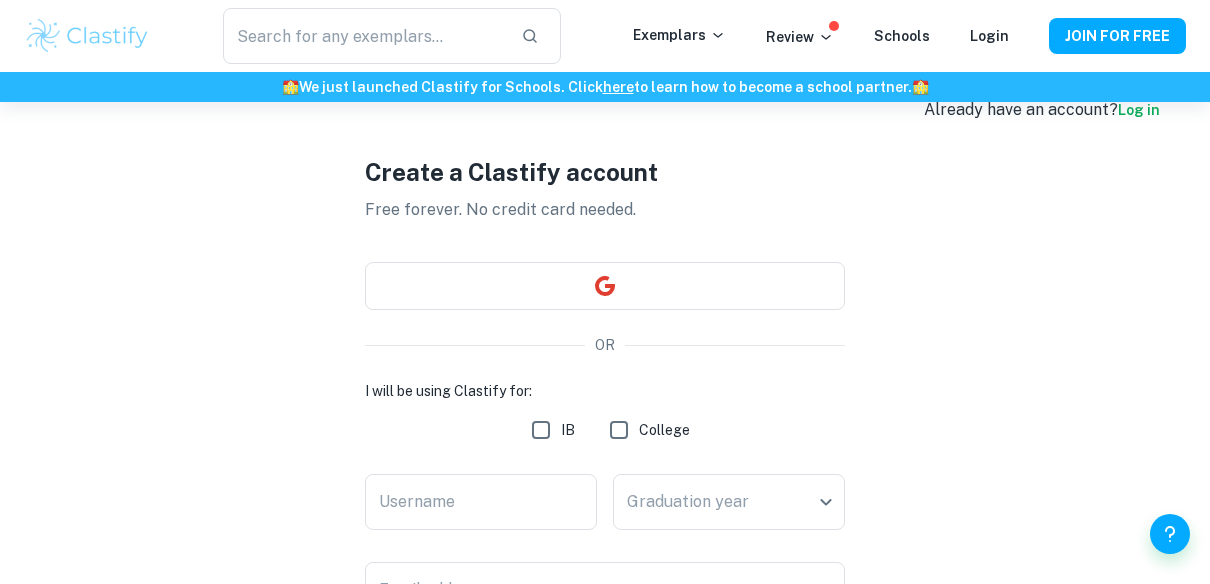 scroll, scrollTop: 80, scrollLeft: 0, axis: vertical 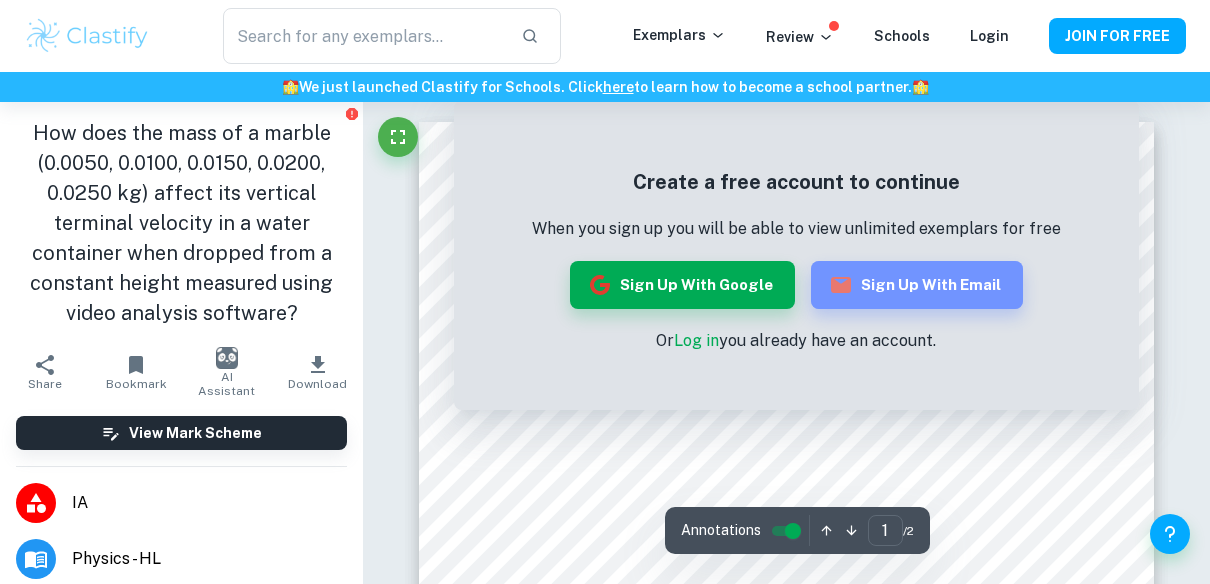 click on "Sign up with Email" at bounding box center [917, 285] 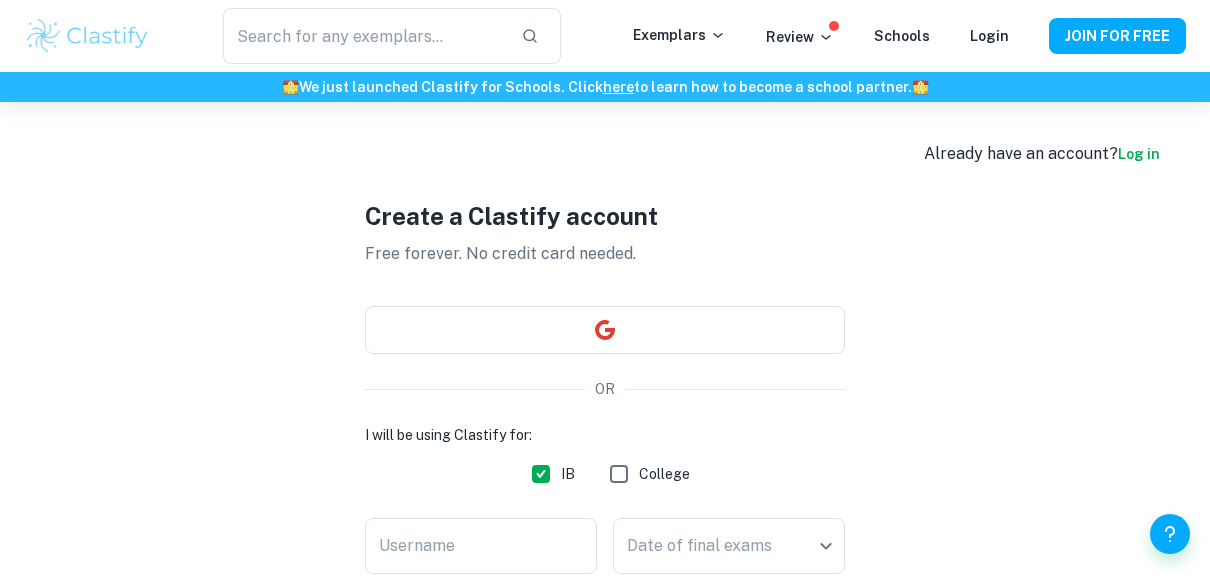 click on "Log in" at bounding box center (1139, 154) 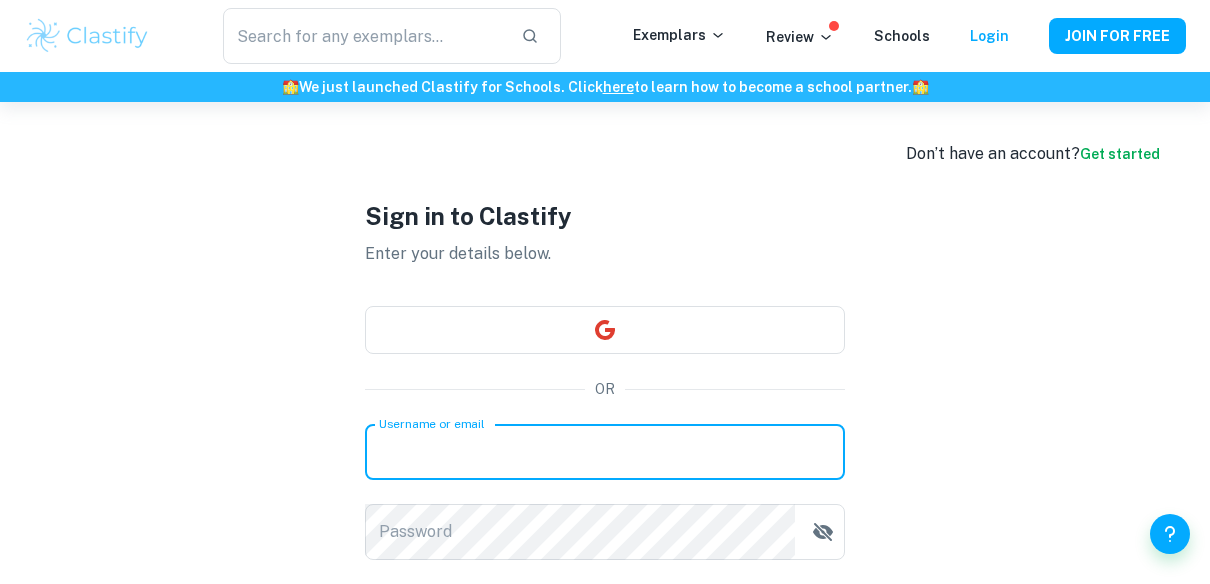 click on "Username or email" at bounding box center (605, 452) 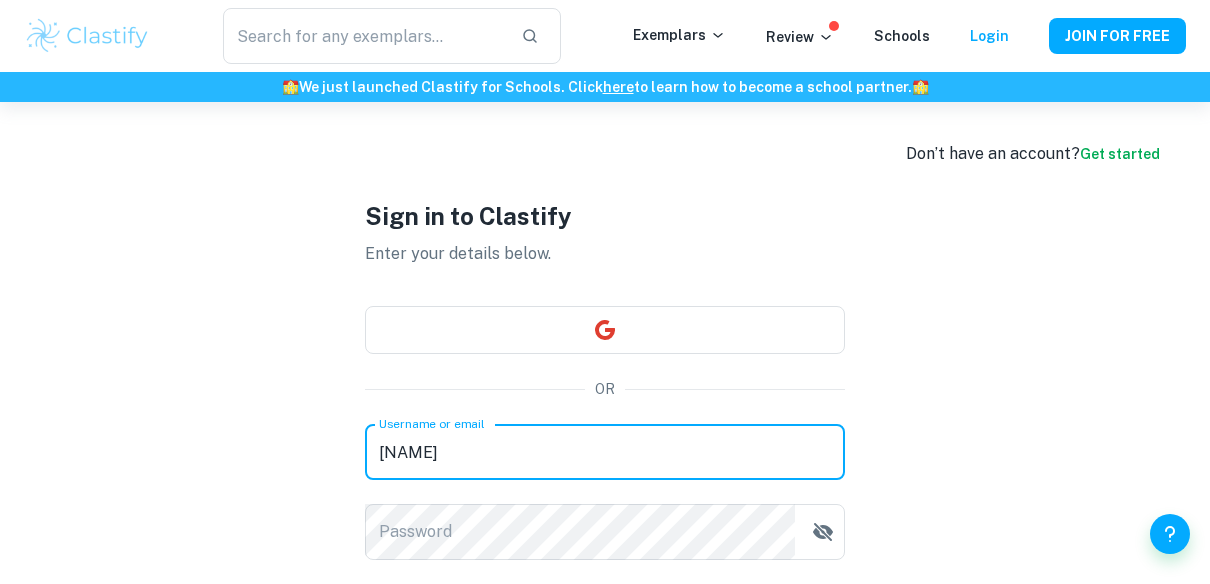 type on "bikyneanaii@gmail.com" 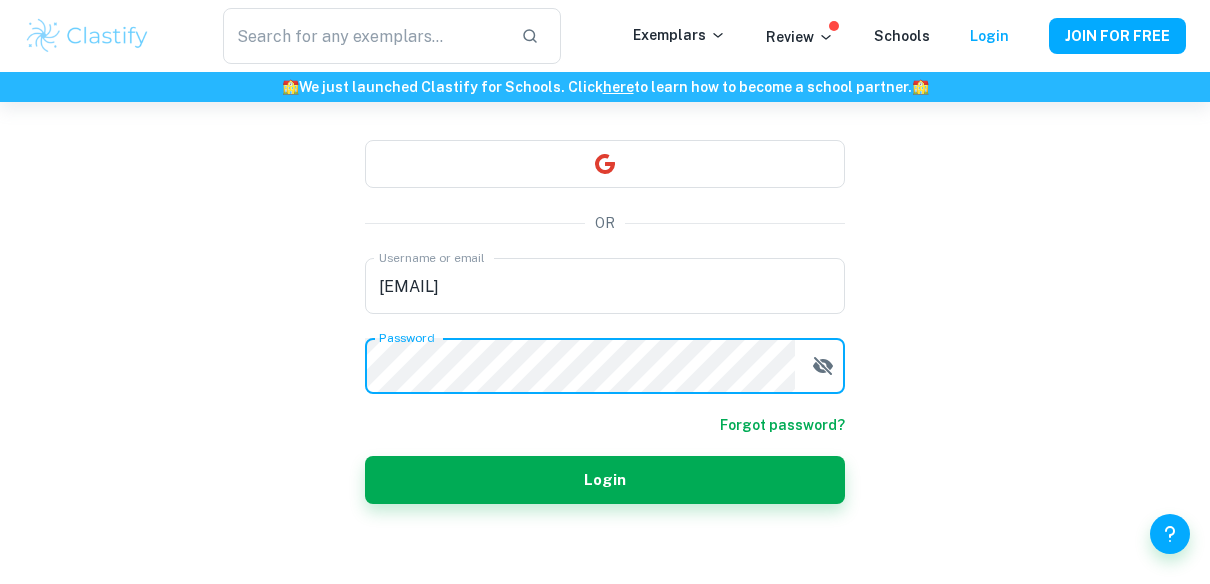 scroll, scrollTop: 177, scrollLeft: 0, axis: vertical 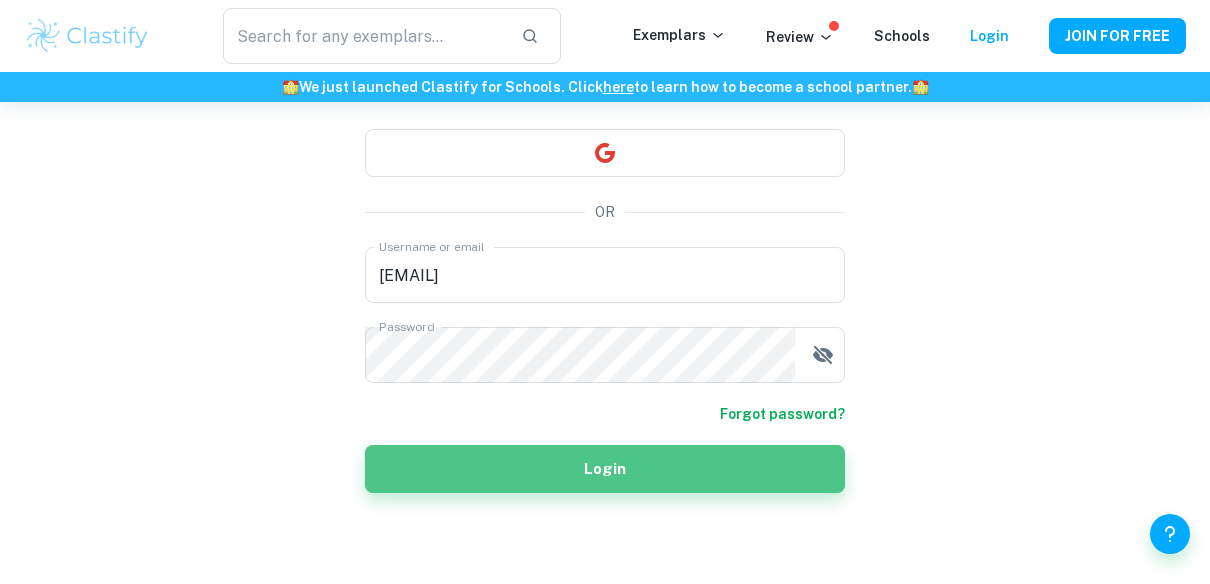 click on "Login" at bounding box center (605, 469) 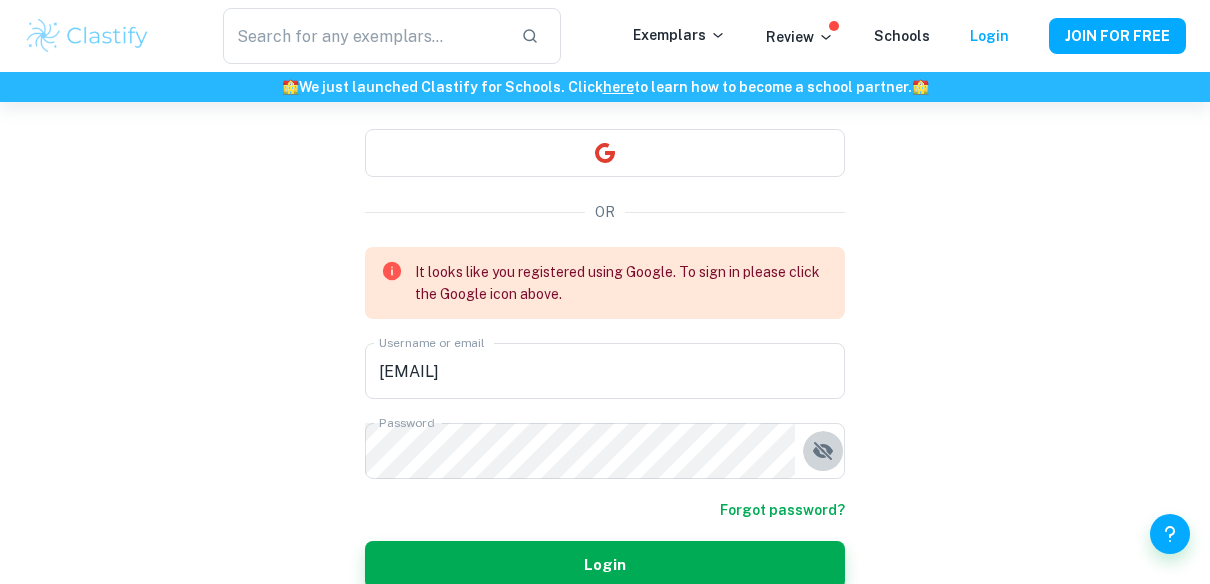 click 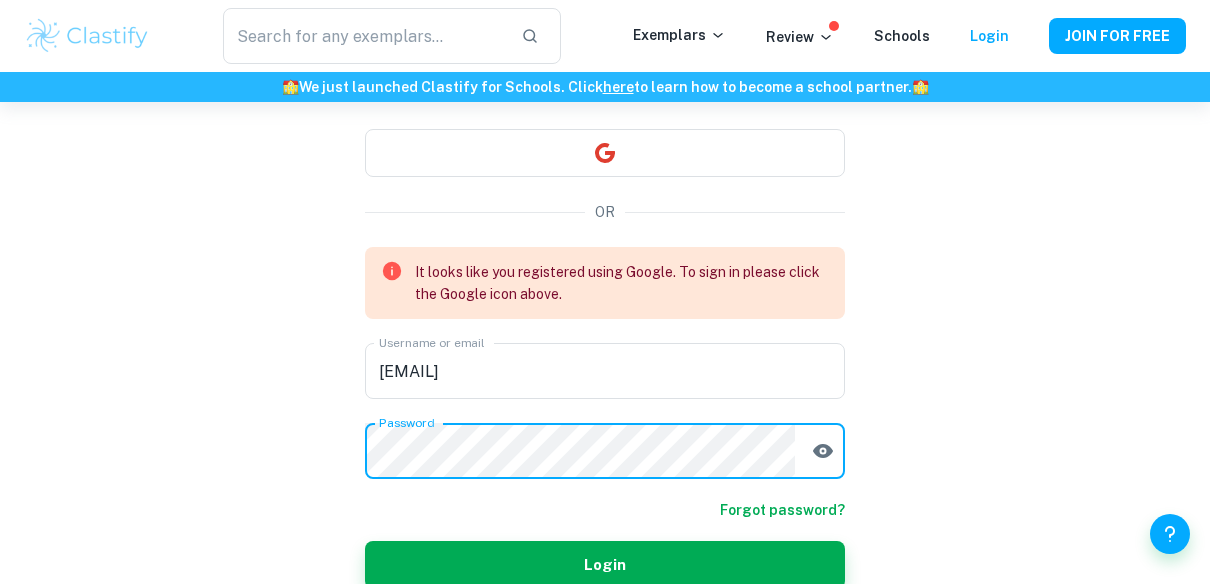 click on "Don’t have an account?   Get started Sign in to Clastify Enter your details below. OR It looks like you registered using Google. To sign in please click the Google icon above. Username or email bikyneanaii@gmail.com Username or email Password Password Forgot password? Login" at bounding box center [605, 305] 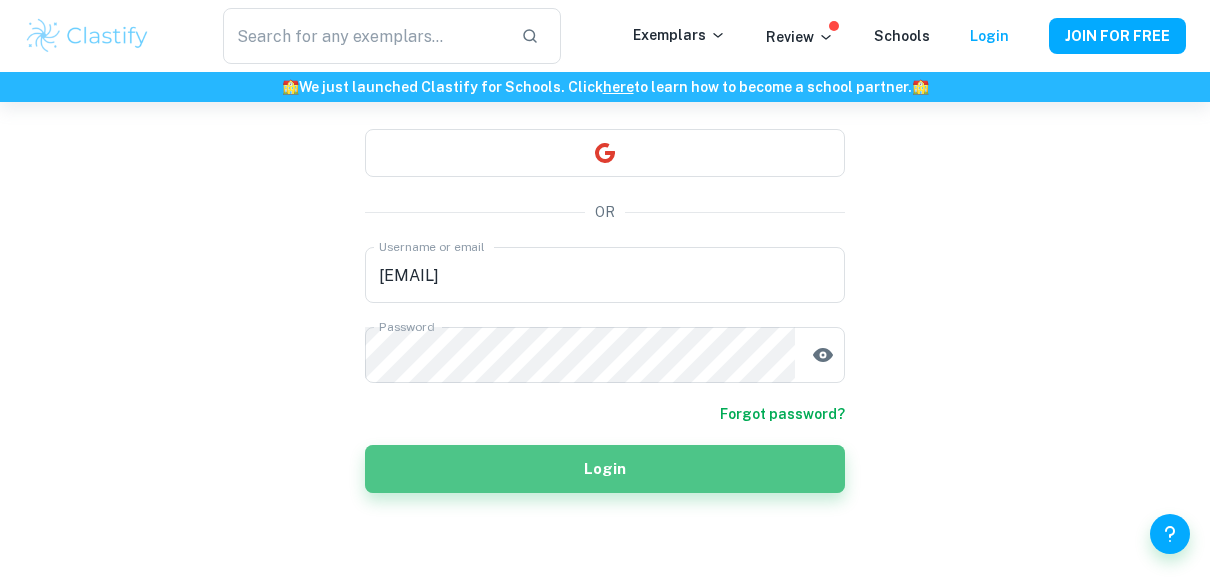 click on "Login" at bounding box center [605, 469] 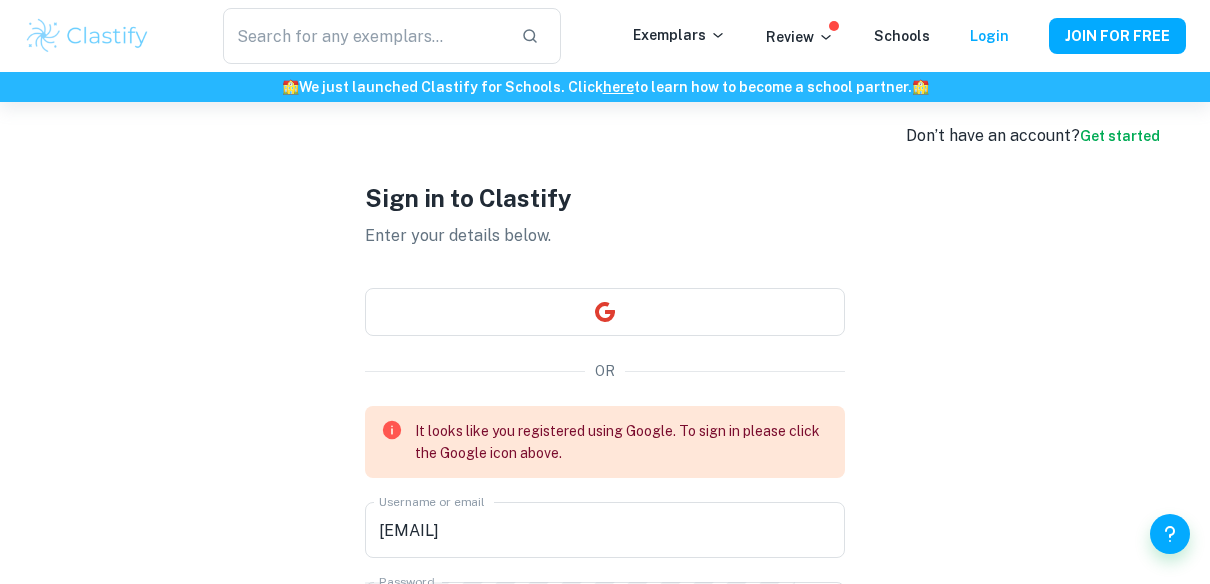 scroll, scrollTop: 0, scrollLeft: 0, axis: both 